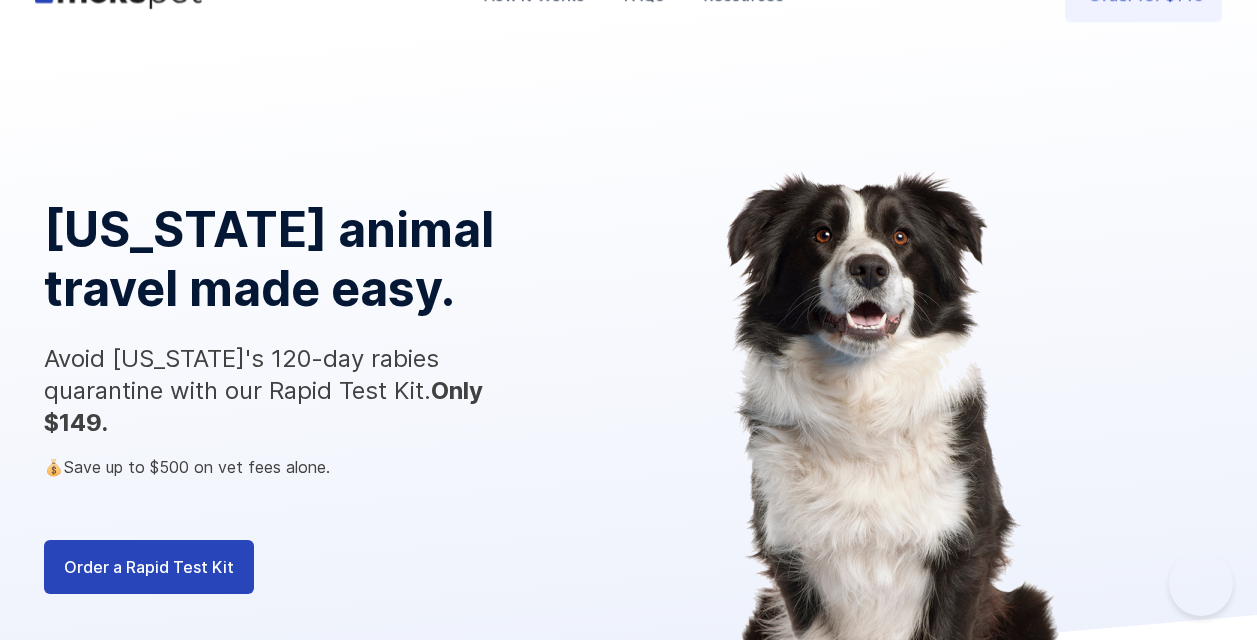 scroll, scrollTop: 0, scrollLeft: 0, axis: both 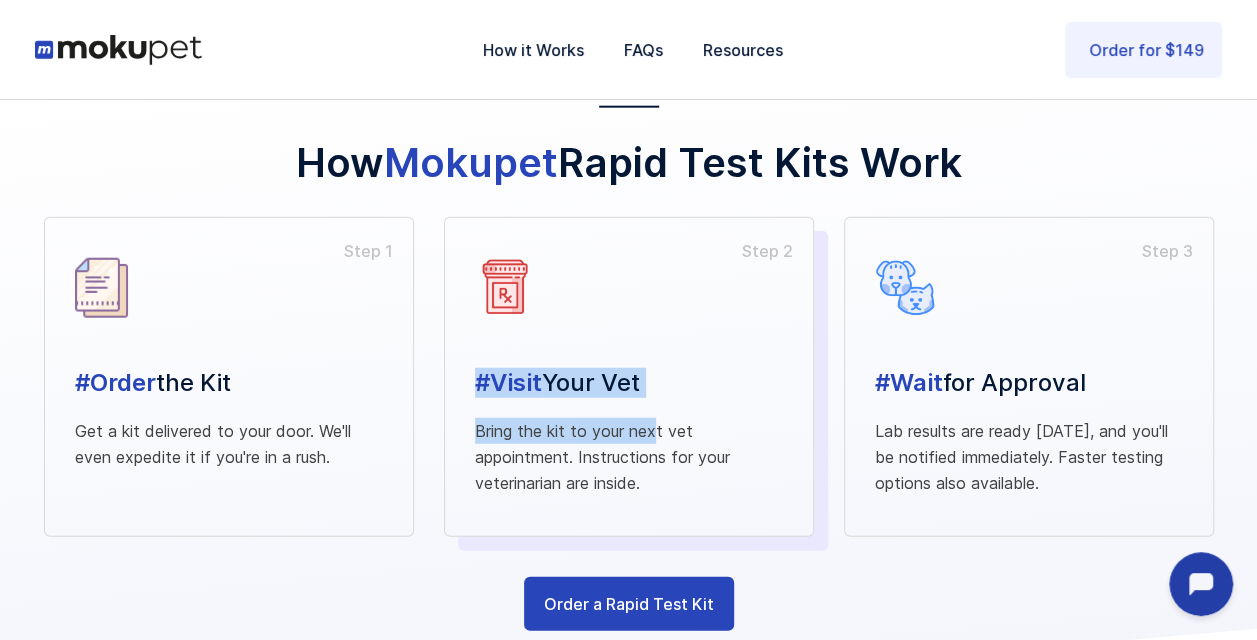 drag, startPoint x: 474, startPoint y: 332, endPoint x: 657, endPoint y: 384, distance: 190.24458 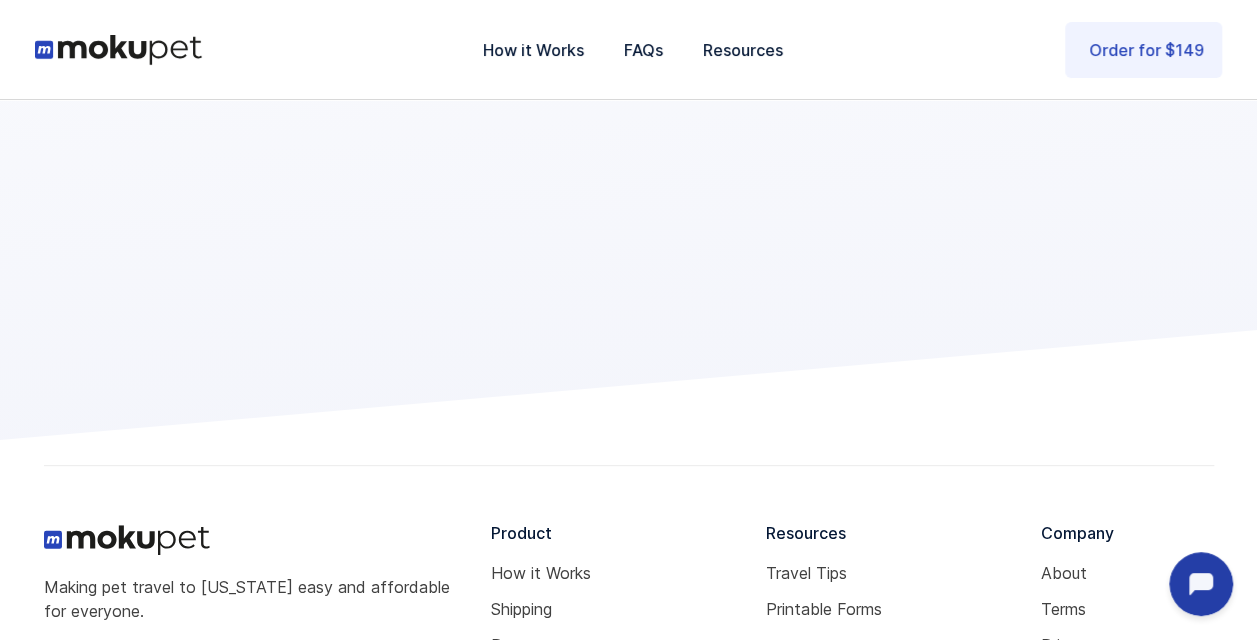 scroll, scrollTop: 3895, scrollLeft: 0, axis: vertical 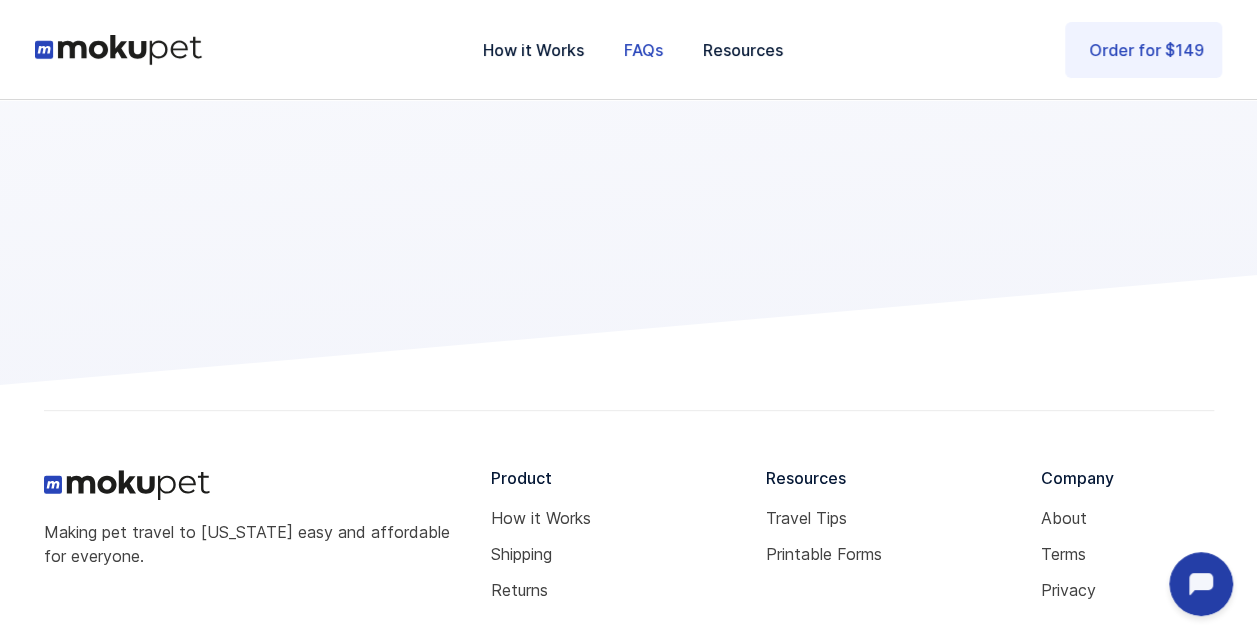 click on "FAQs" at bounding box center [643, 50] 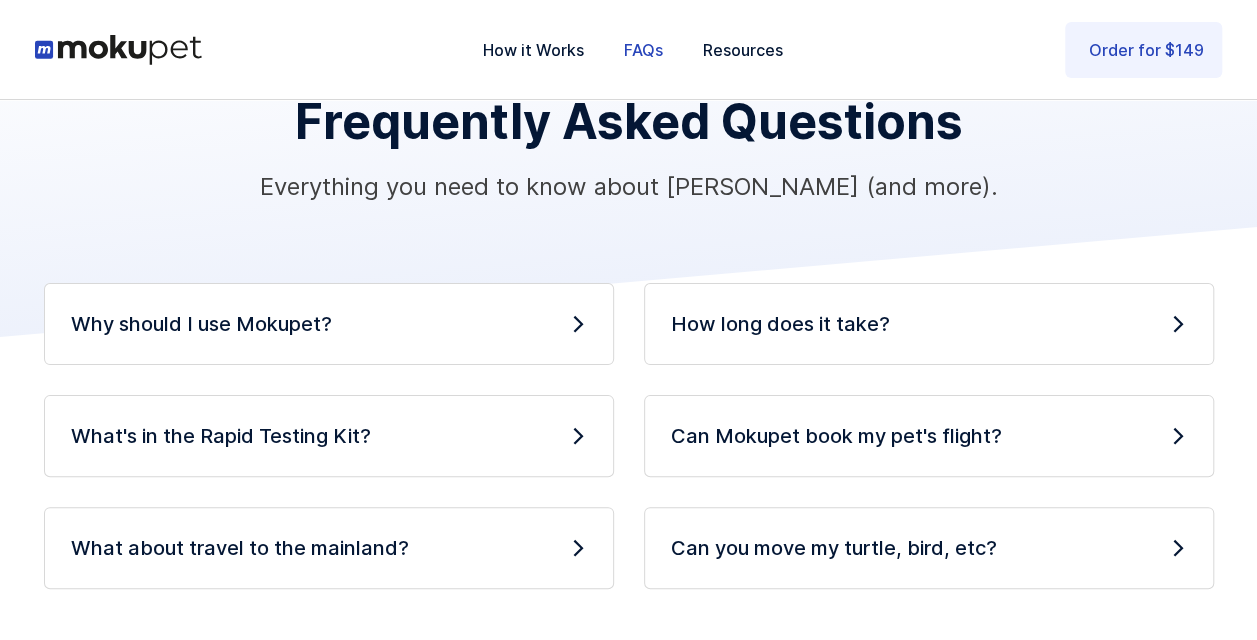 scroll, scrollTop: 69, scrollLeft: 0, axis: vertical 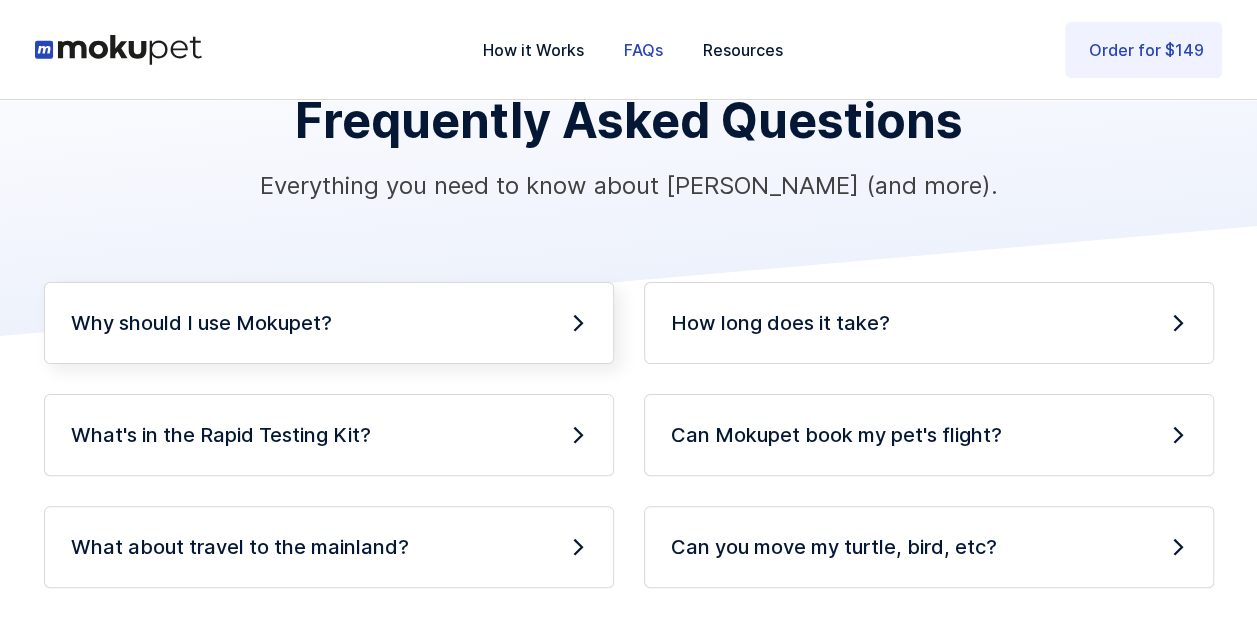 click on "Why should I use Mokupet? Mokupet simplifies the most important part of Hawaii's pet import process: rabies testing. Because many veterinarians have little experience sending pets to Hawaii, we offer a Rapid Test Kit to minimize errors and improve your success of avoiding Hawaii's 120-day pet quarantine." at bounding box center [329, 323] 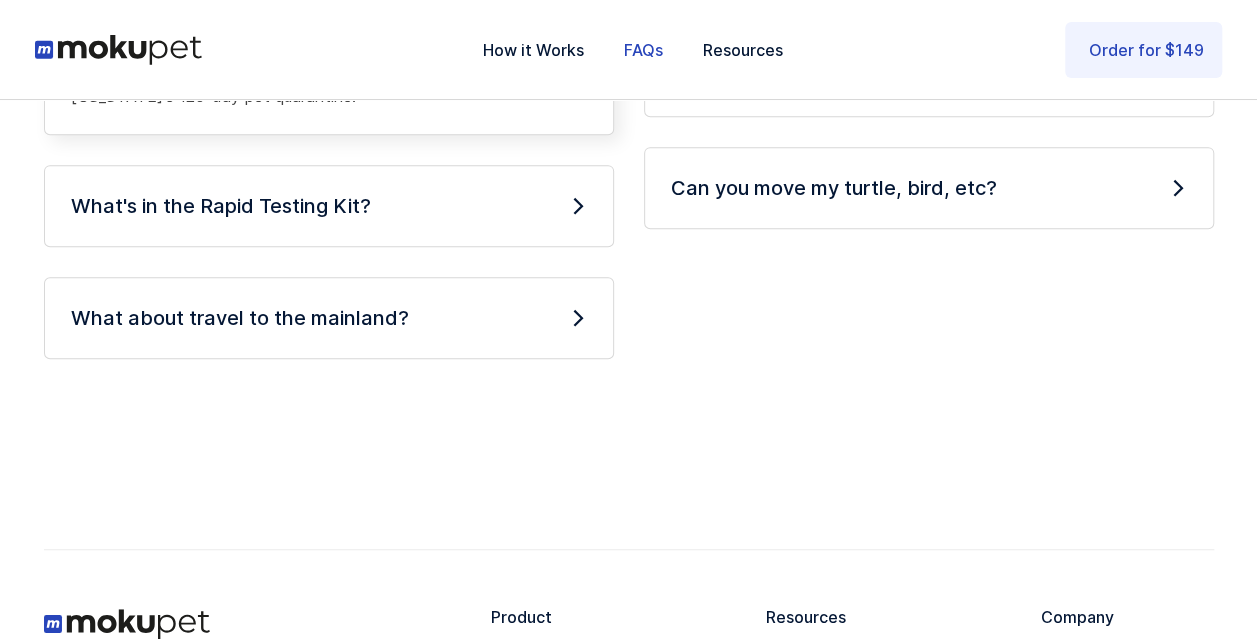 scroll, scrollTop: 443, scrollLeft: 0, axis: vertical 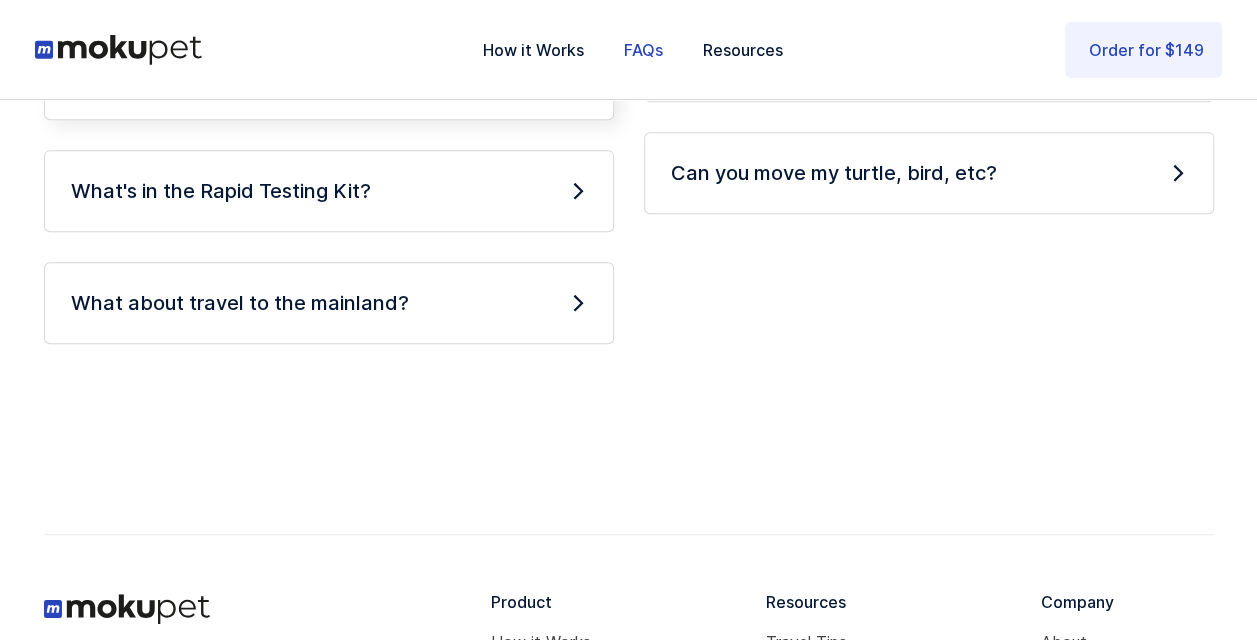 click on "What about travel to the mainland?" at bounding box center (329, 303) 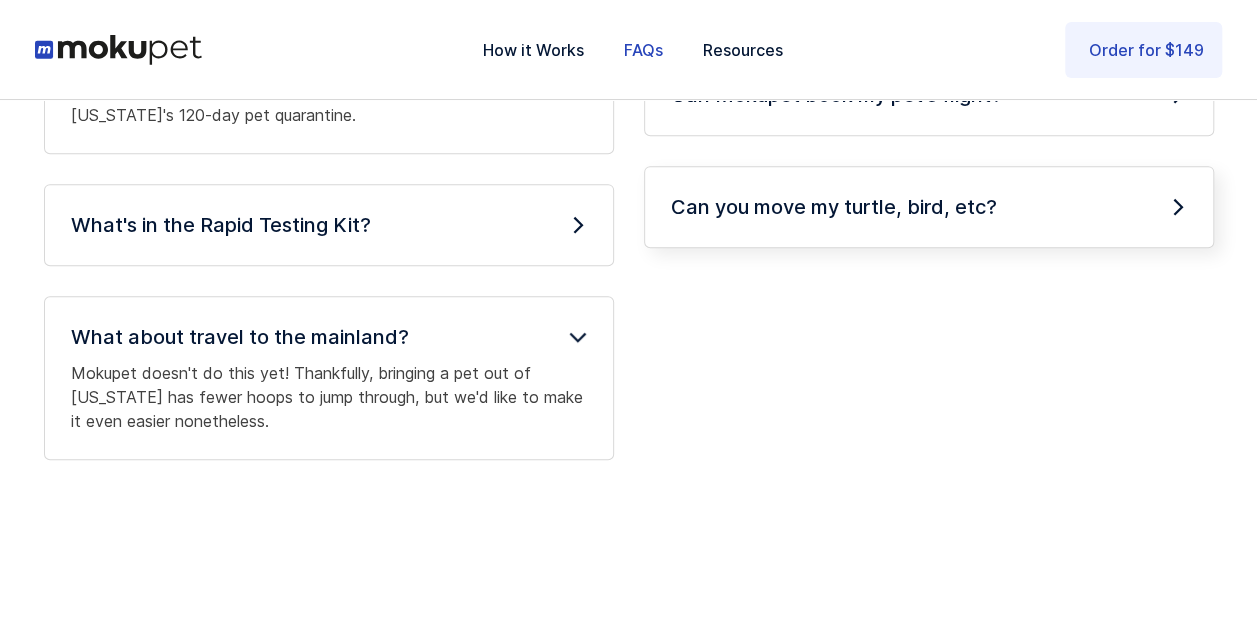 scroll, scrollTop: 402, scrollLeft: 0, axis: vertical 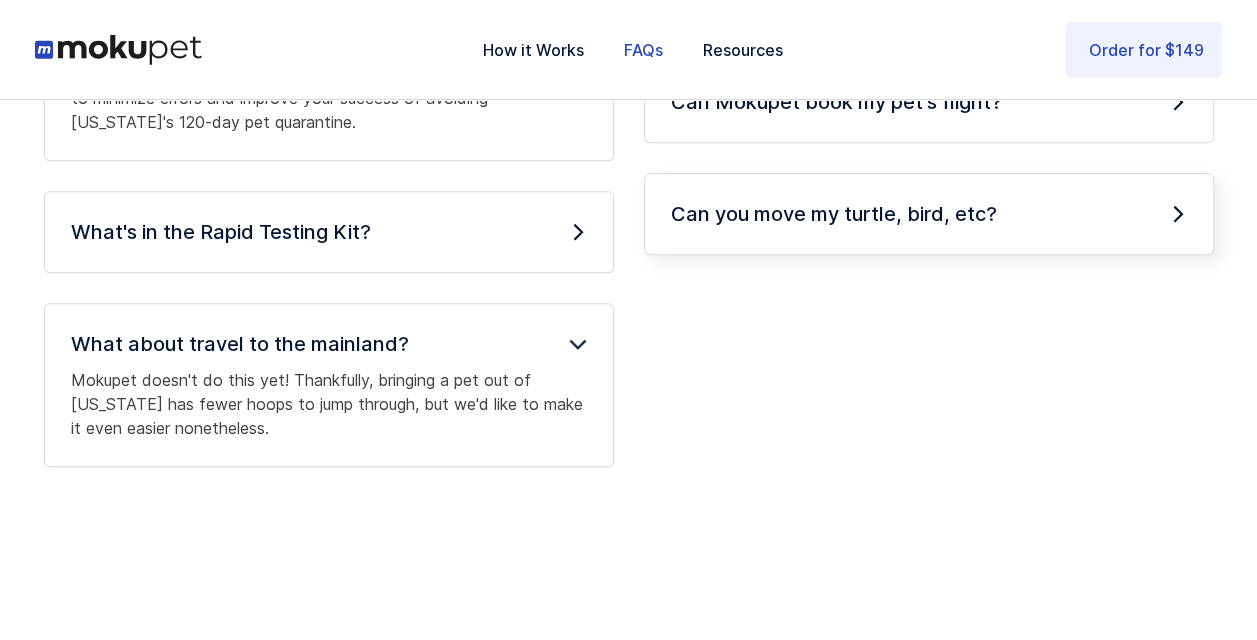 click on "Can you move my turtle, bird, etc?" at bounding box center (834, 214) 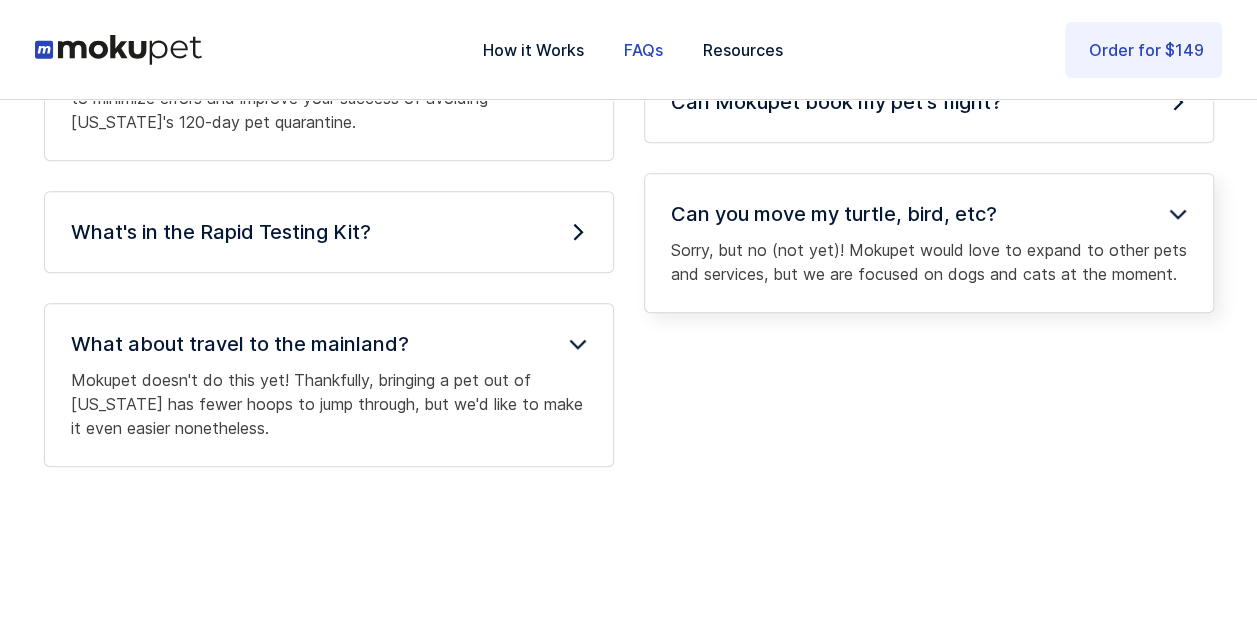 click on "Can you move my turtle, bird, etc?" at bounding box center [834, 214] 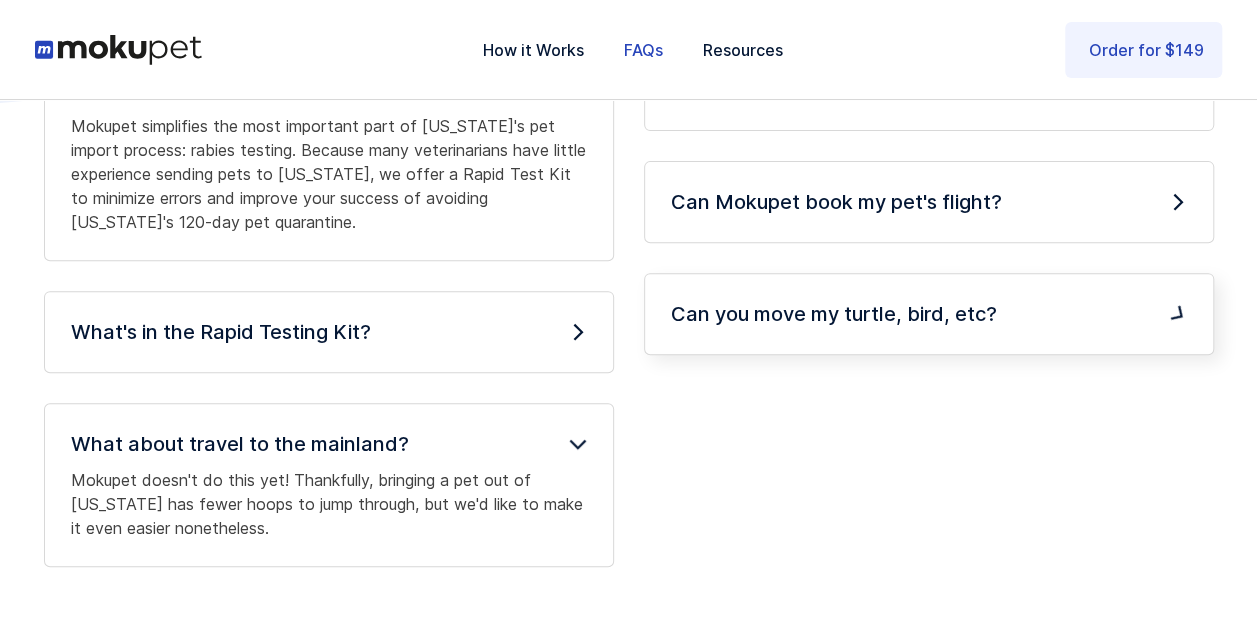 scroll, scrollTop: 300, scrollLeft: 0, axis: vertical 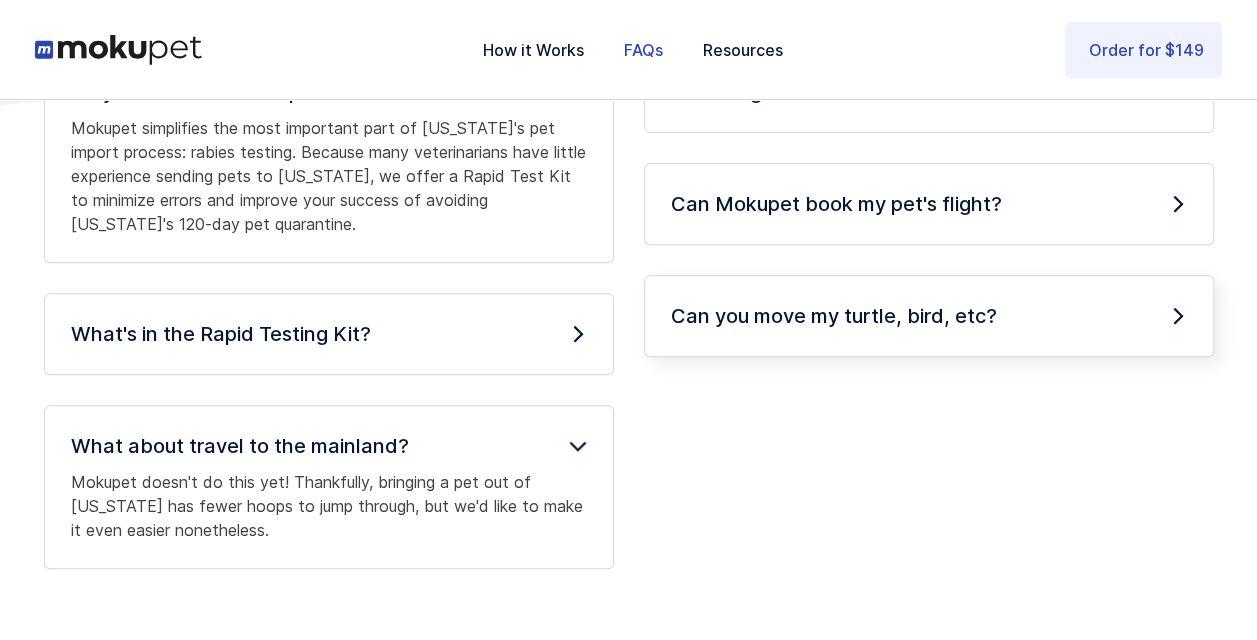 click on "Can Mokupet book my pet's flight? Mokupet can't book your pet's flight (yet), nor does it provide crates and airport transportation. Our goal is for your dog or cat to walk on and off the plane like a human would." at bounding box center (929, 204) 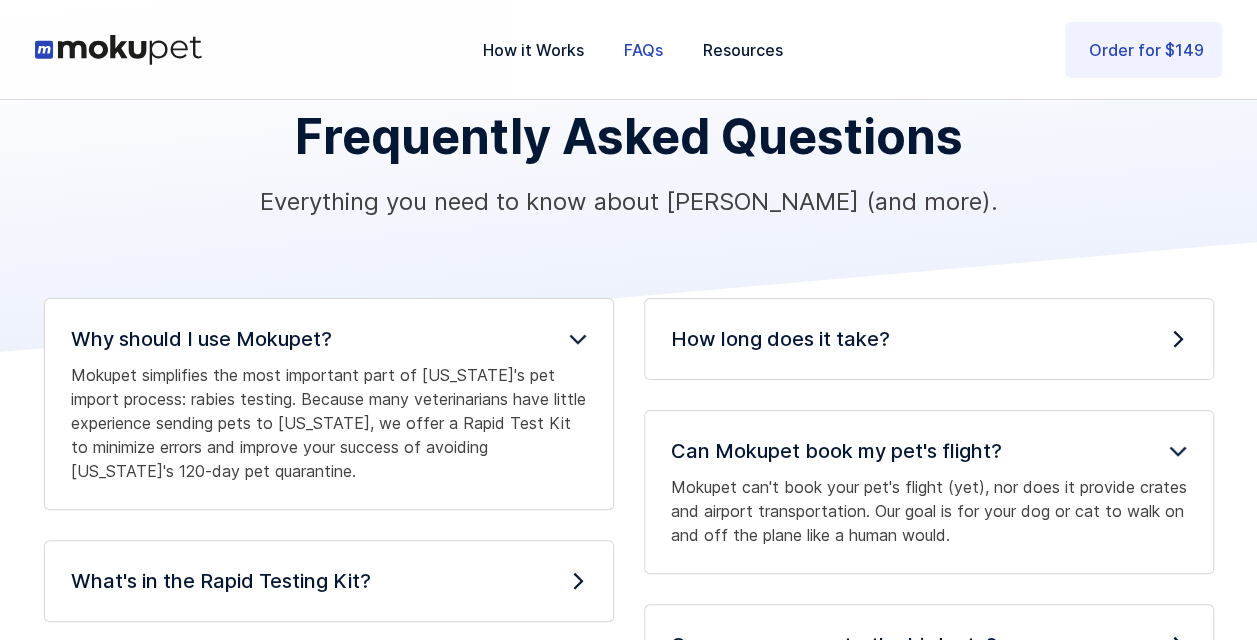 scroll, scrollTop: 0, scrollLeft: 0, axis: both 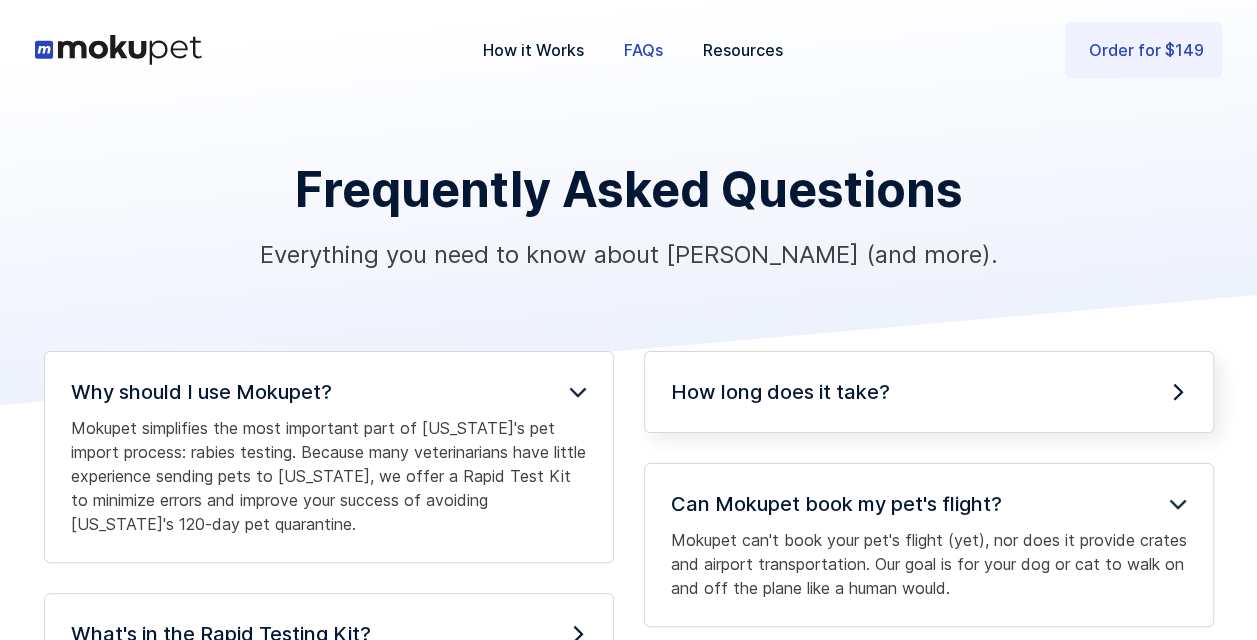click on "How long does it take?" at bounding box center (929, 392) 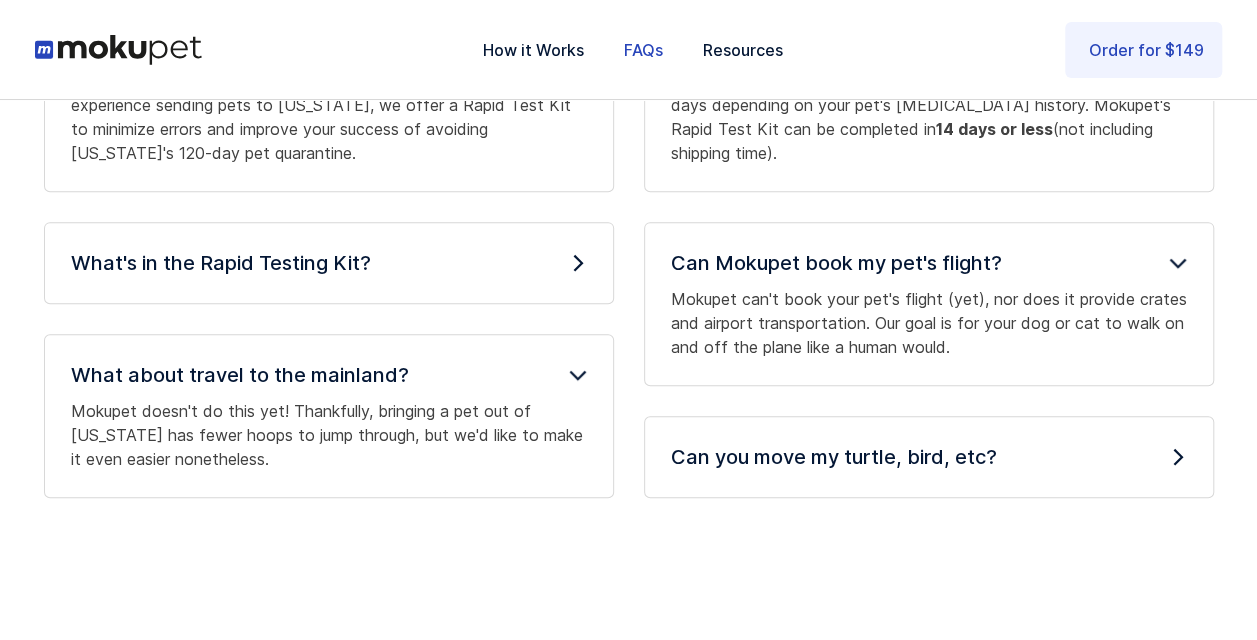 scroll, scrollTop: 665, scrollLeft: 0, axis: vertical 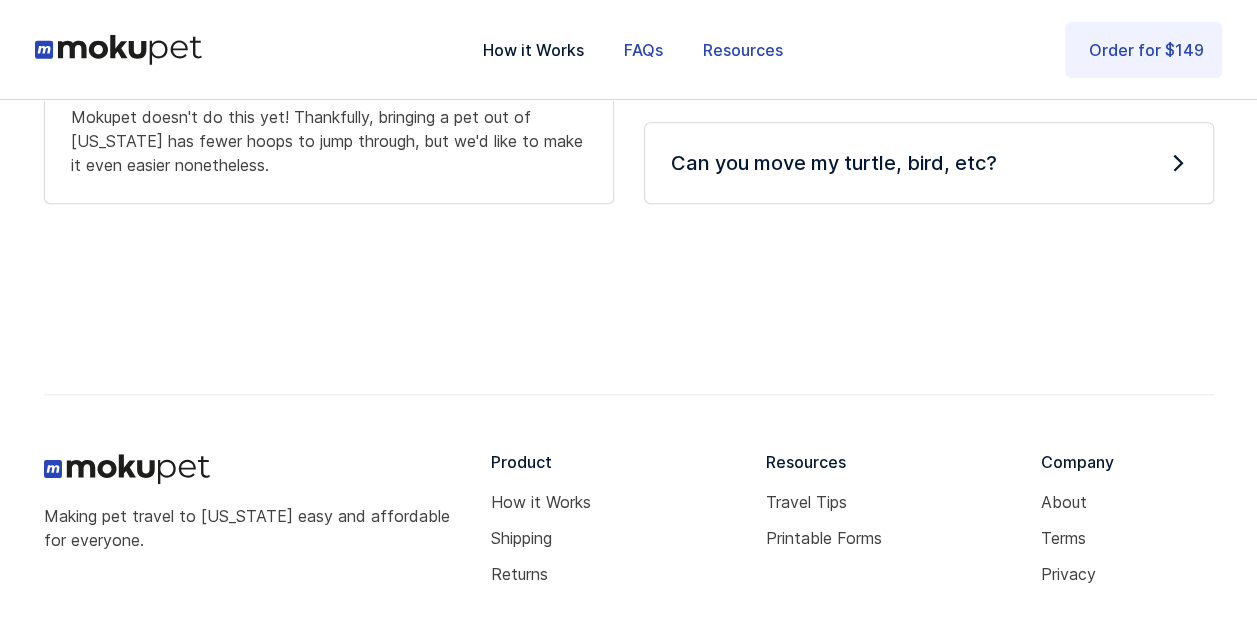 click on "Resources" at bounding box center [743, 50] 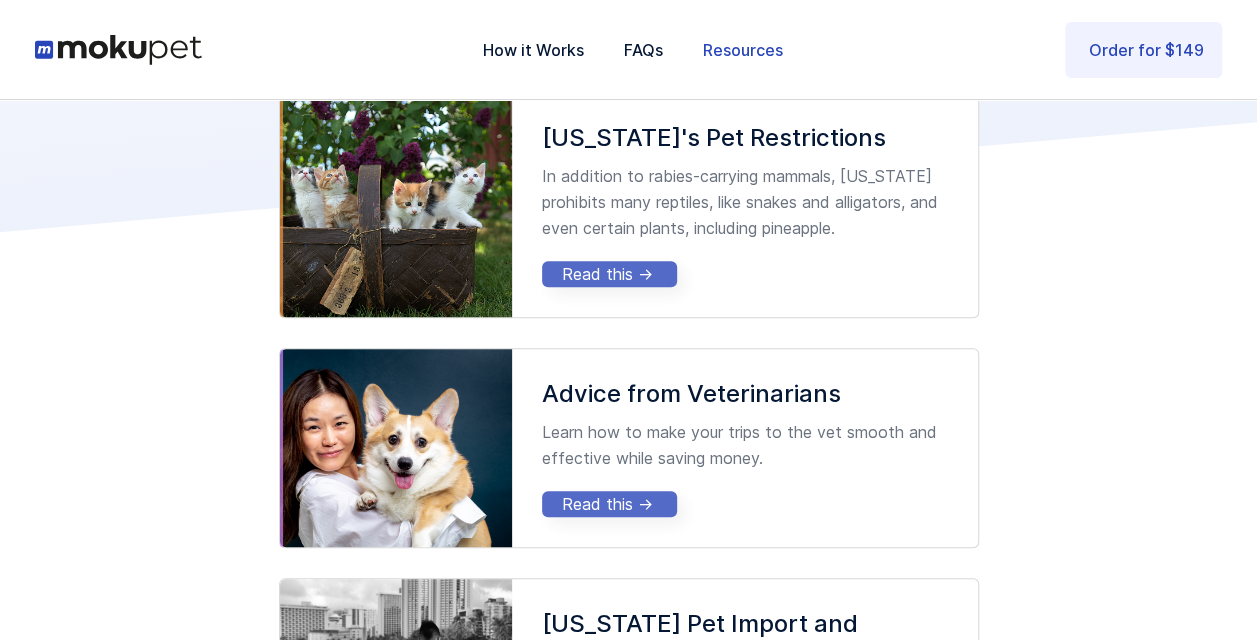 scroll, scrollTop: 422, scrollLeft: 0, axis: vertical 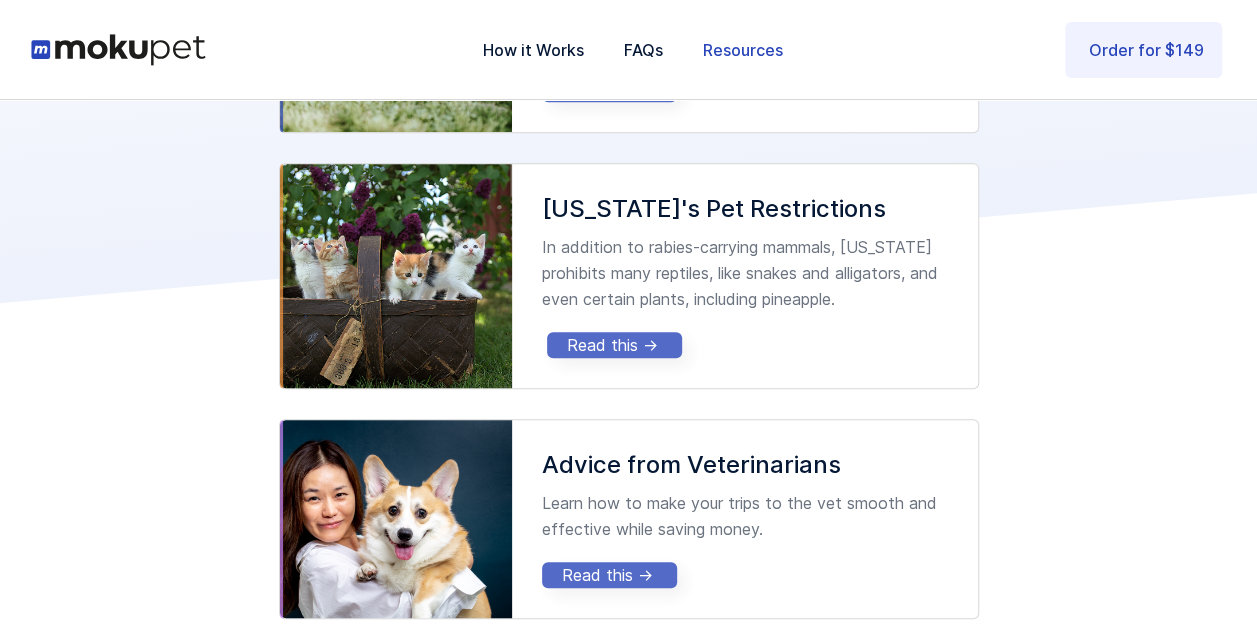 drag, startPoint x: 226, startPoint y: 69, endPoint x: 66, endPoint y: 49, distance: 161.24515 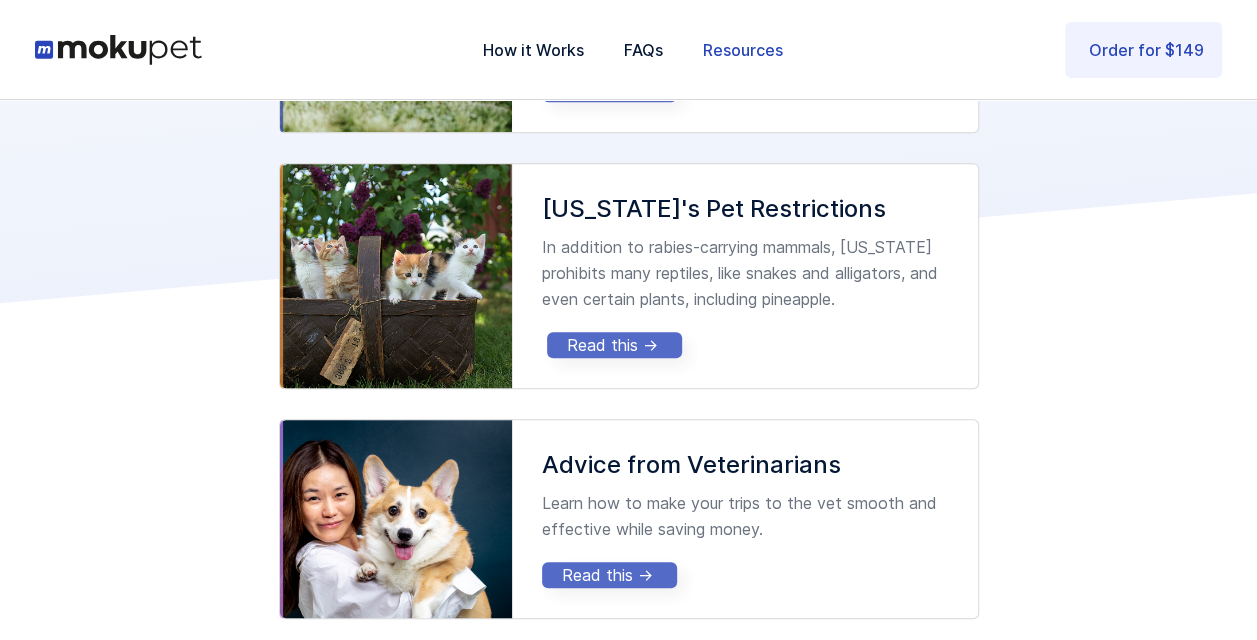 drag, startPoint x: 6, startPoint y: 46, endPoint x: 224, endPoint y: 60, distance: 218.44908 